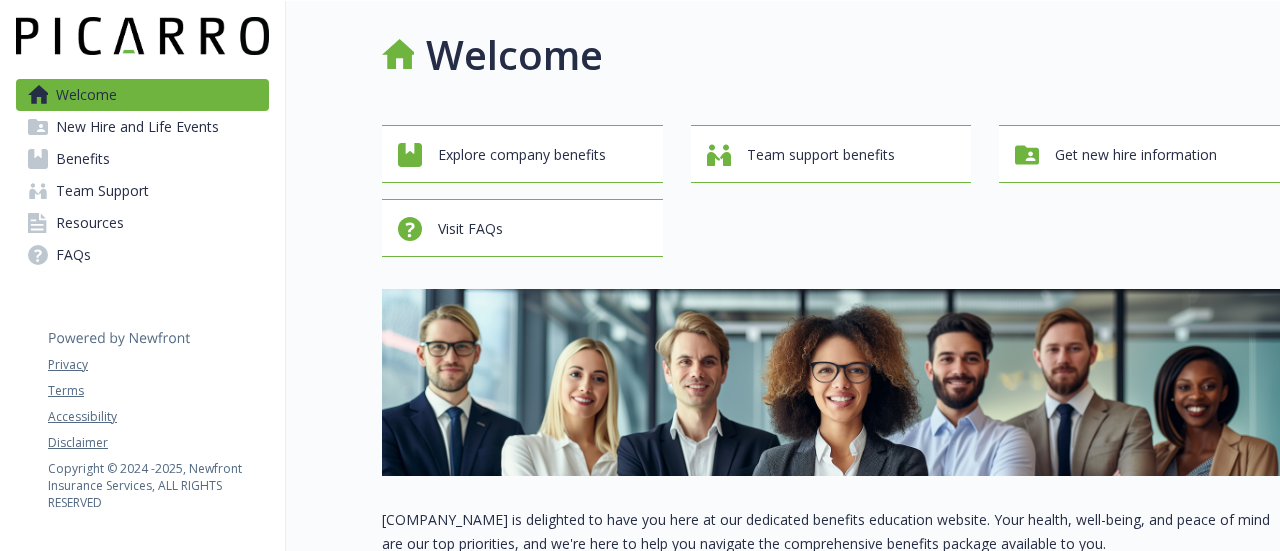 scroll, scrollTop: 0, scrollLeft: 0, axis: both 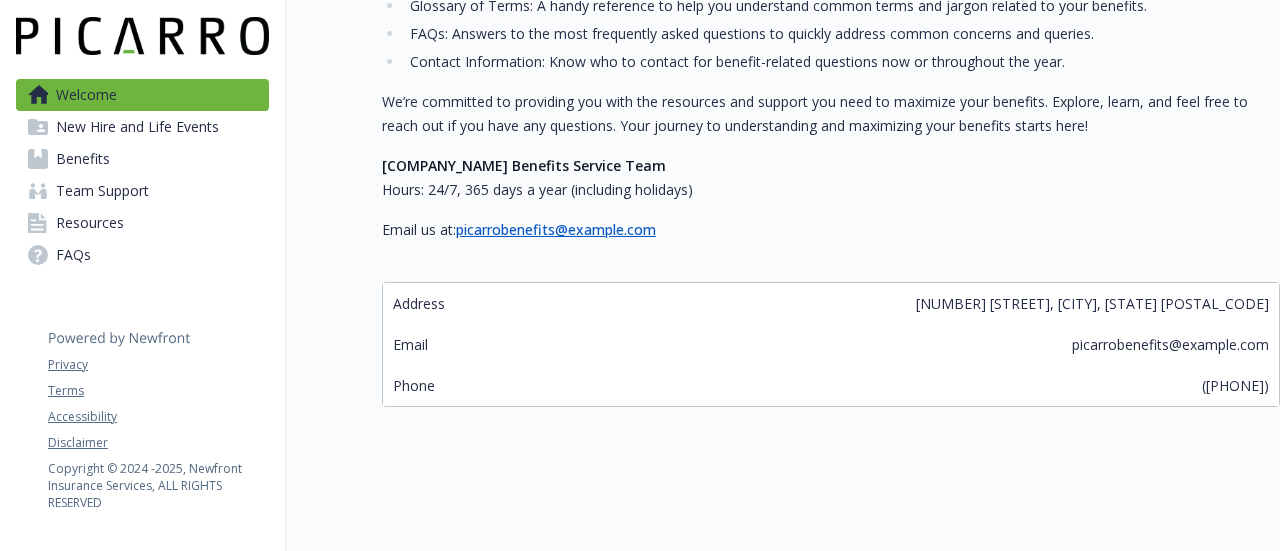 click on "Benefits" at bounding box center [83, 159] 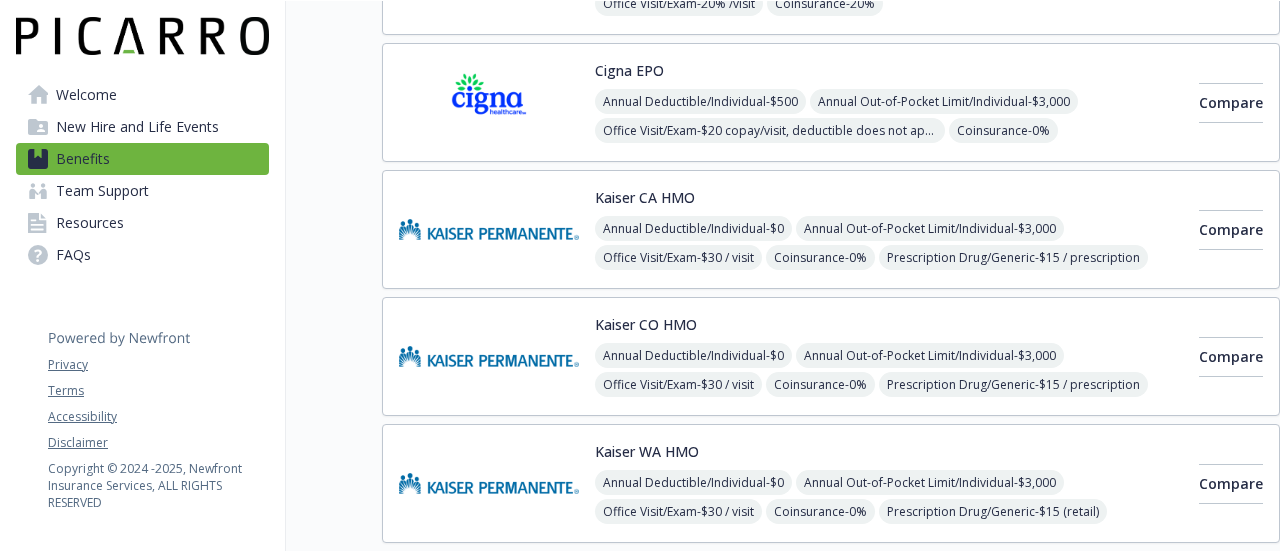 scroll, scrollTop: 432, scrollLeft: 0, axis: vertical 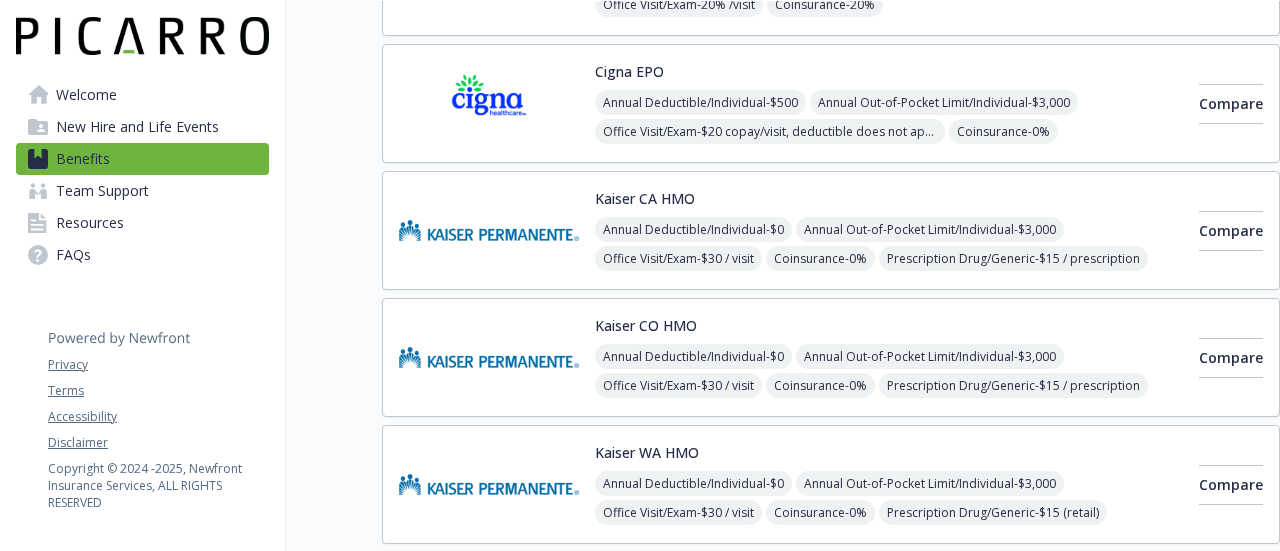 click at bounding box center [489, 230] 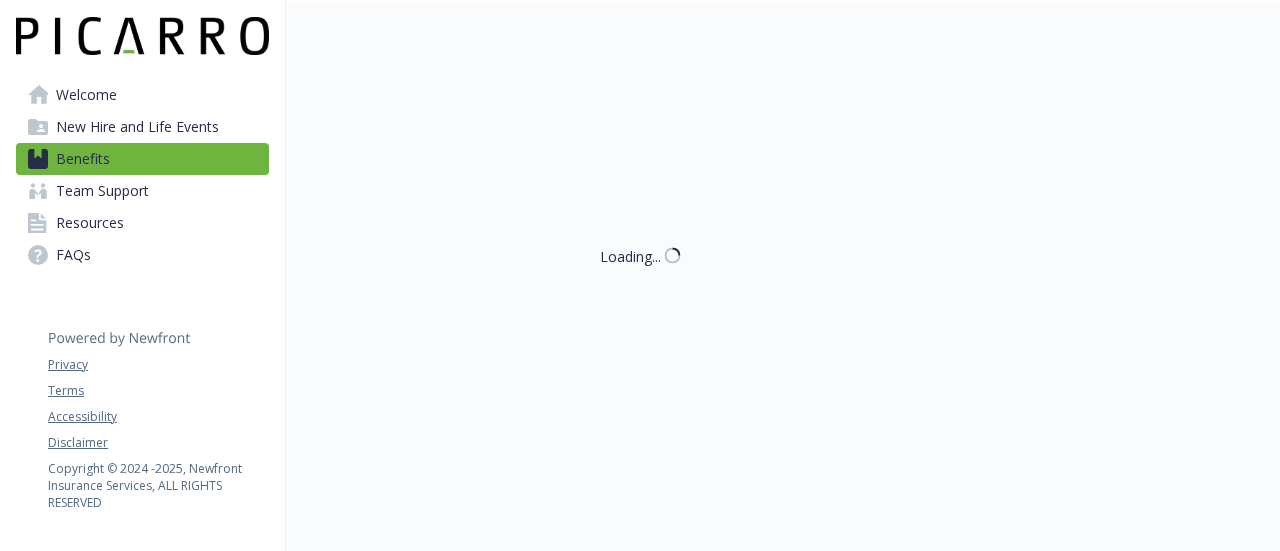 scroll, scrollTop: 432, scrollLeft: 0, axis: vertical 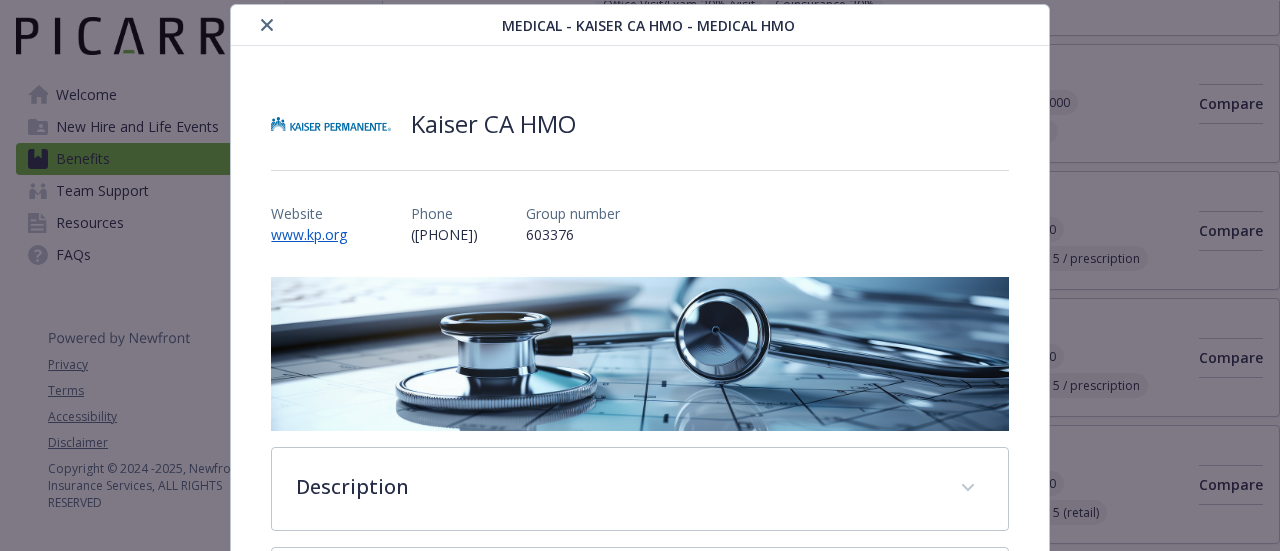 click on "603376" at bounding box center (573, 234) 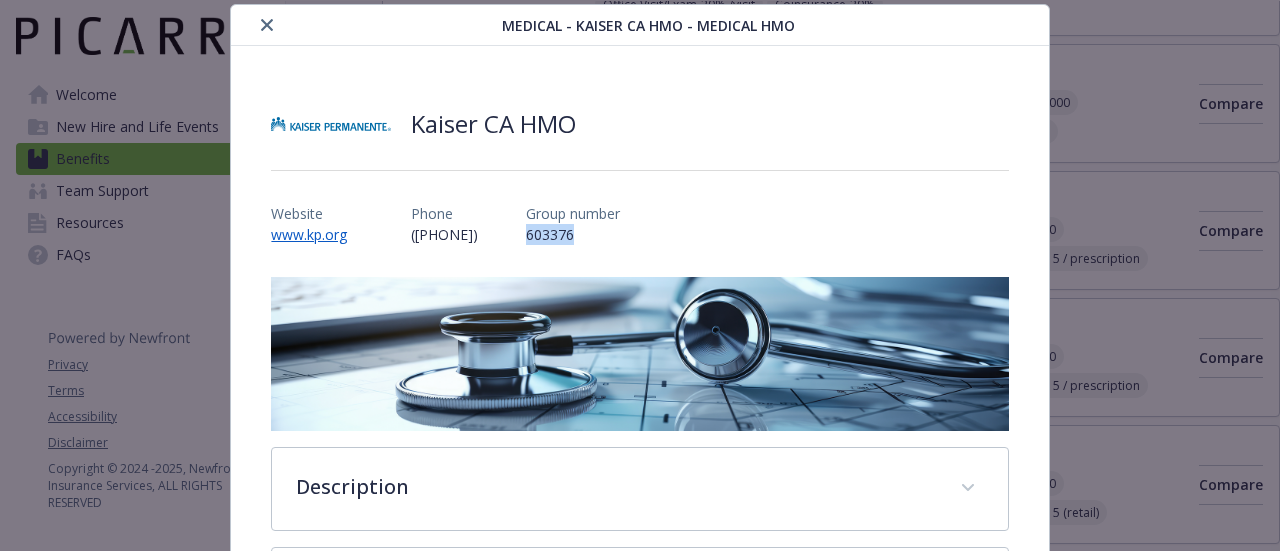 click on "603376" at bounding box center (573, 234) 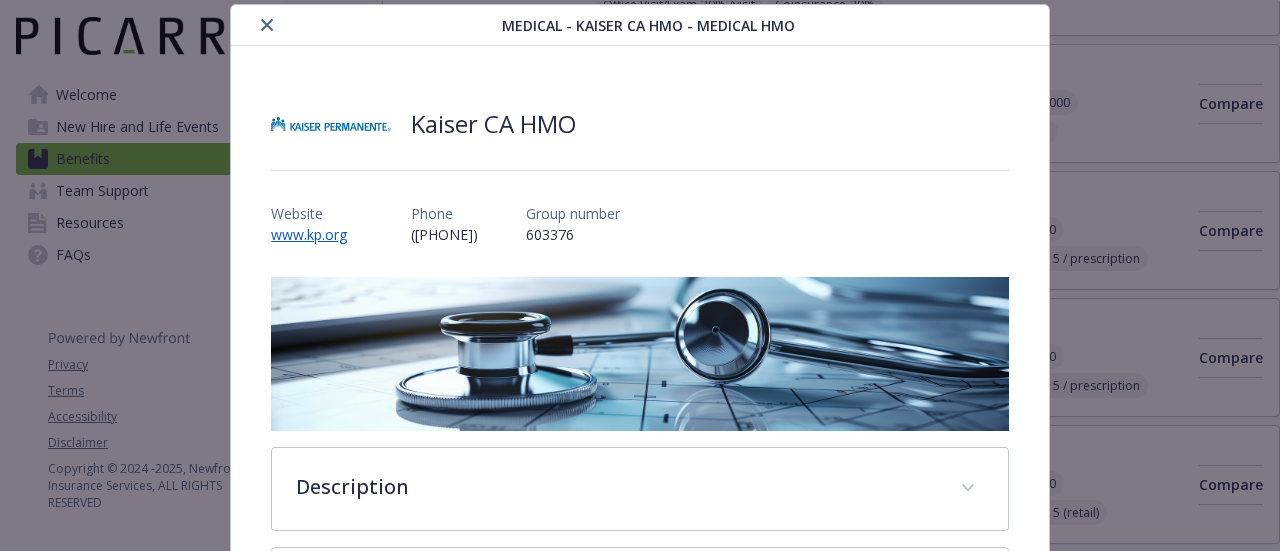 click at bounding box center [639, 170] 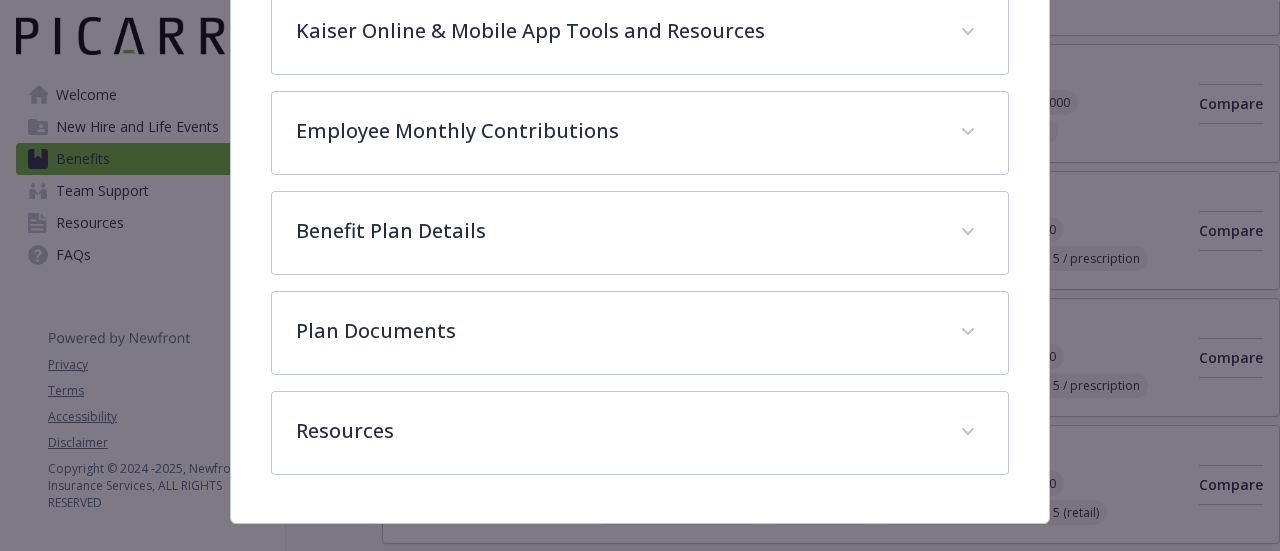 scroll, scrollTop: 744, scrollLeft: 0, axis: vertical 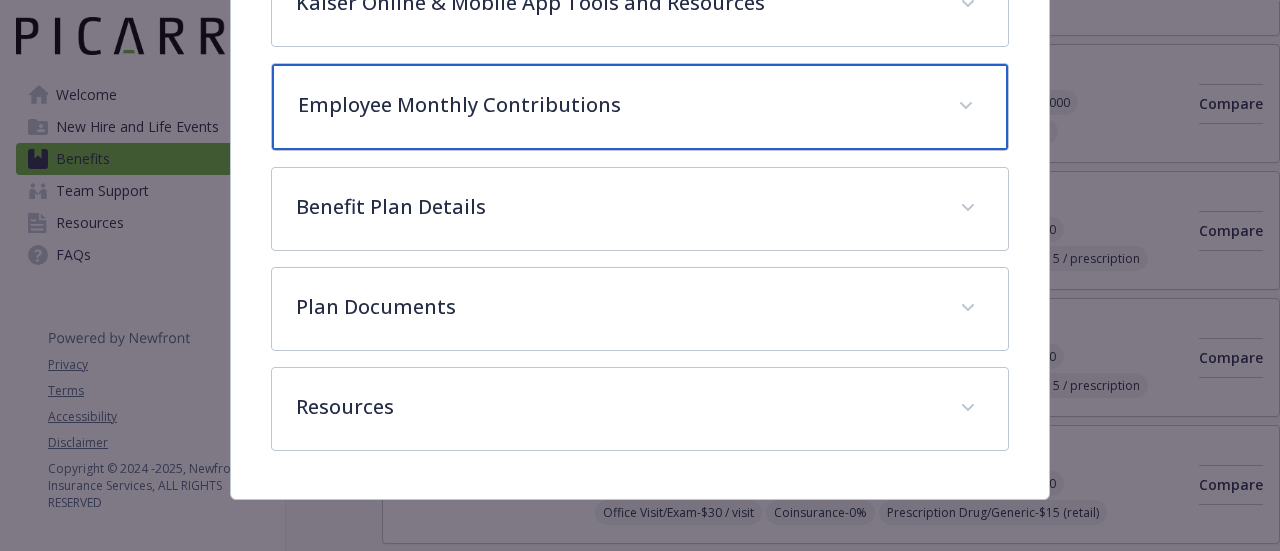 click on "Employee Monthly Contributions" at bounding box center [615, 105] 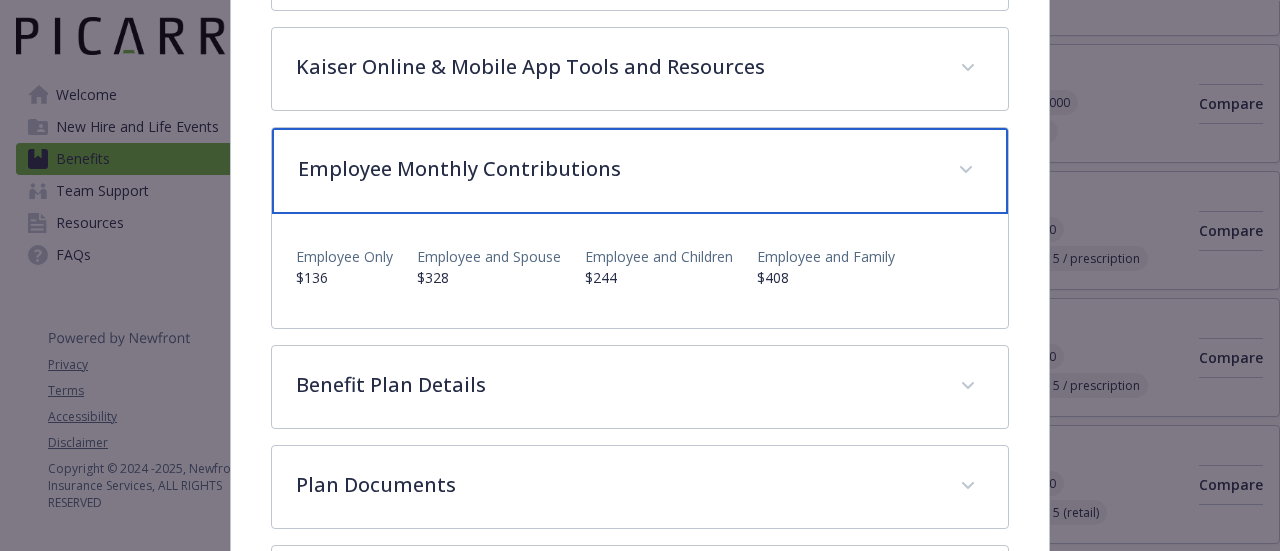 scroll, scrollTop: 672, scrollLeft: 0, axis: vertical 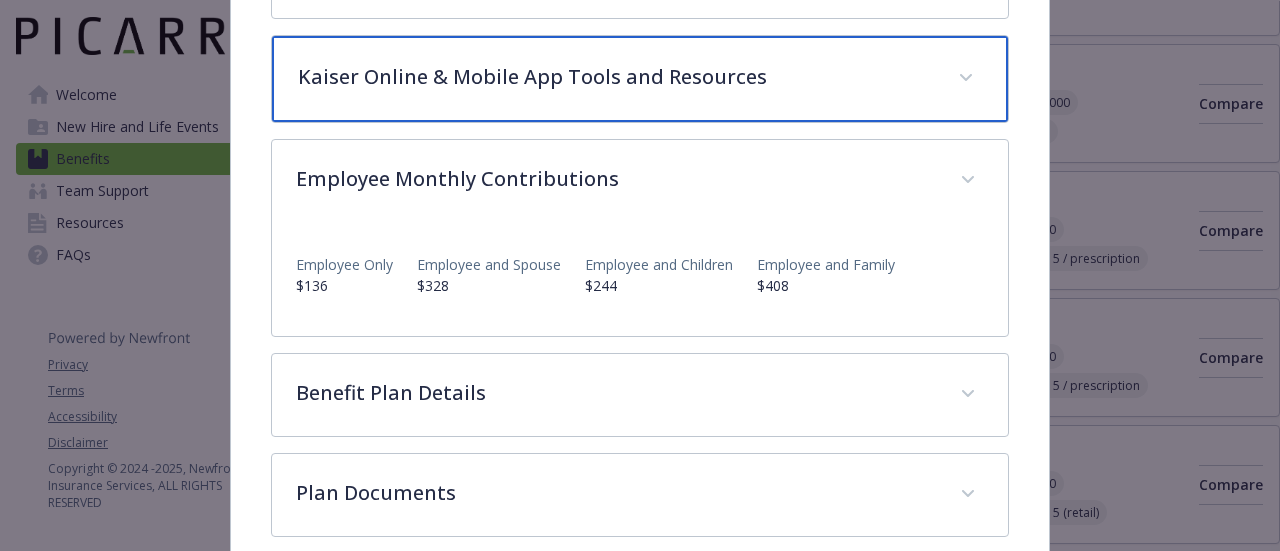 click on "Kaiser Online & Mobile App Tools and Resources" at bounding box center (639, 79) 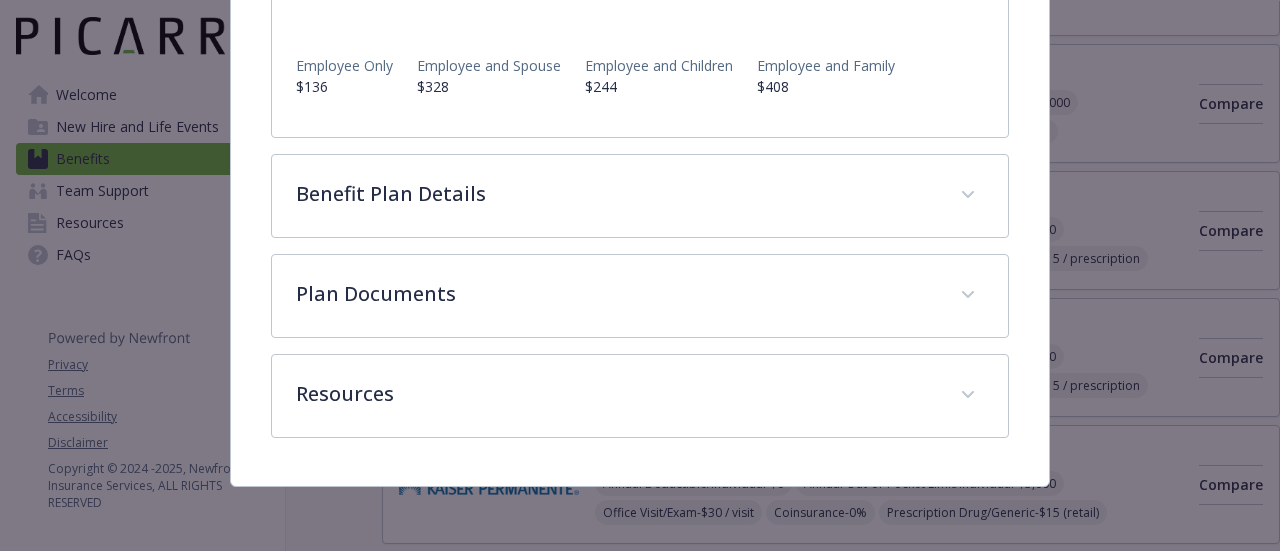scroll, scrollTop: 2354, scrollLeft: 0, axis: vertical 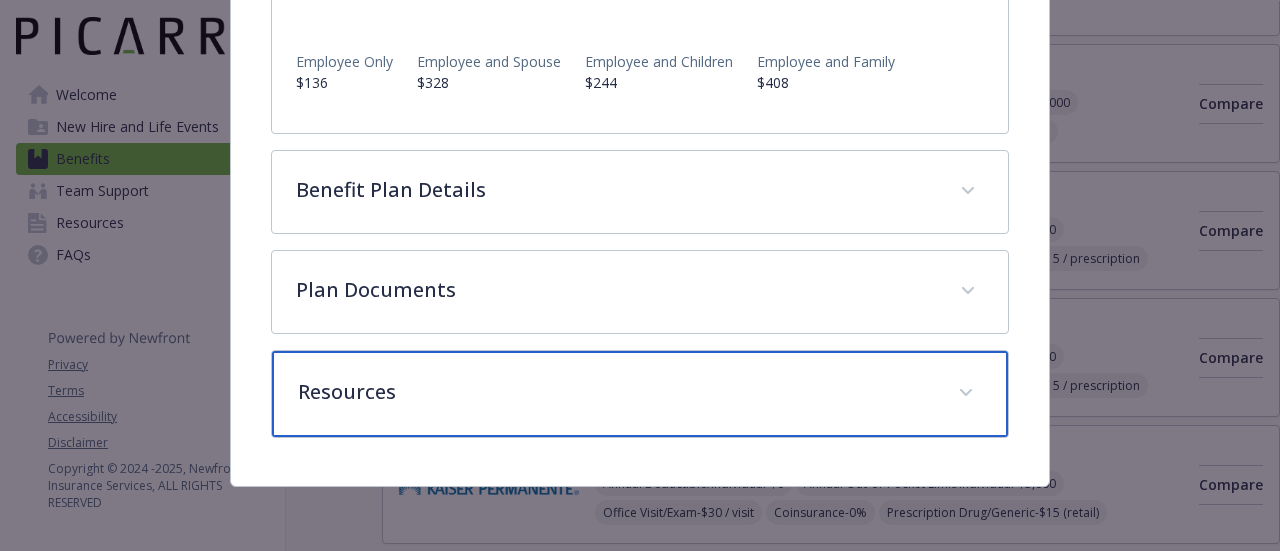 click on "Resources" at bounding box center [615, 392] 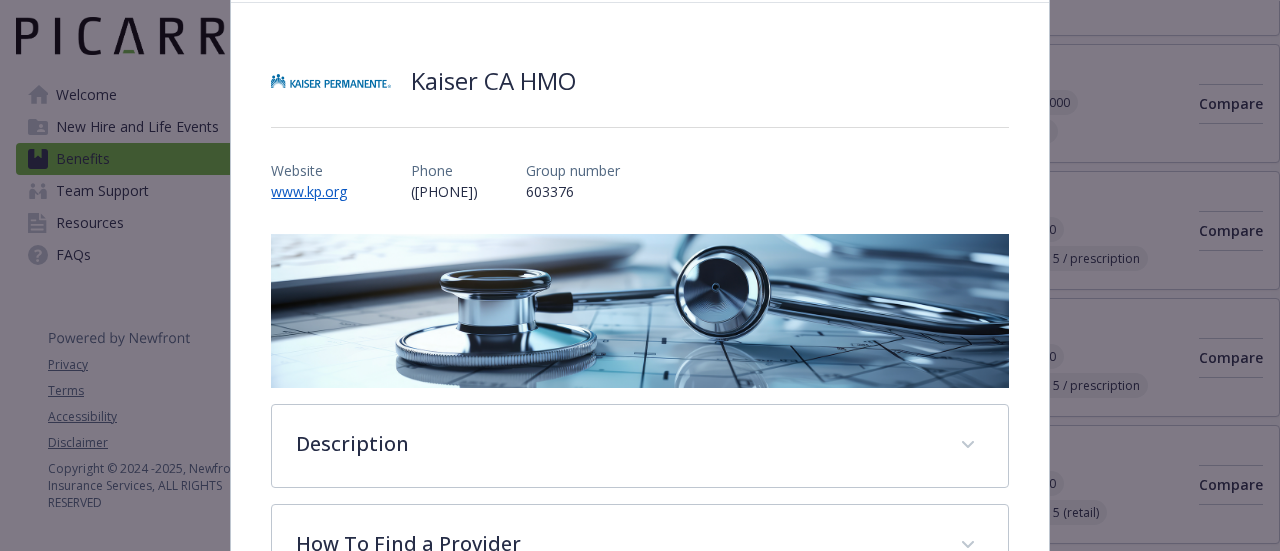 scroll, scrollTop: 0, scrollLeft: 0, axis: both 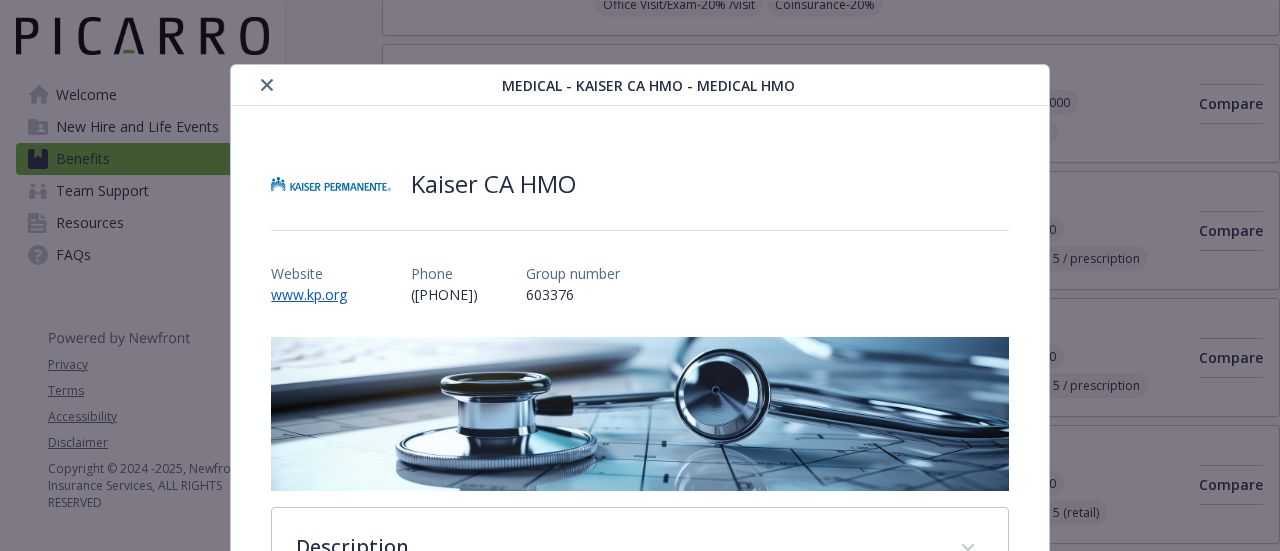 click 